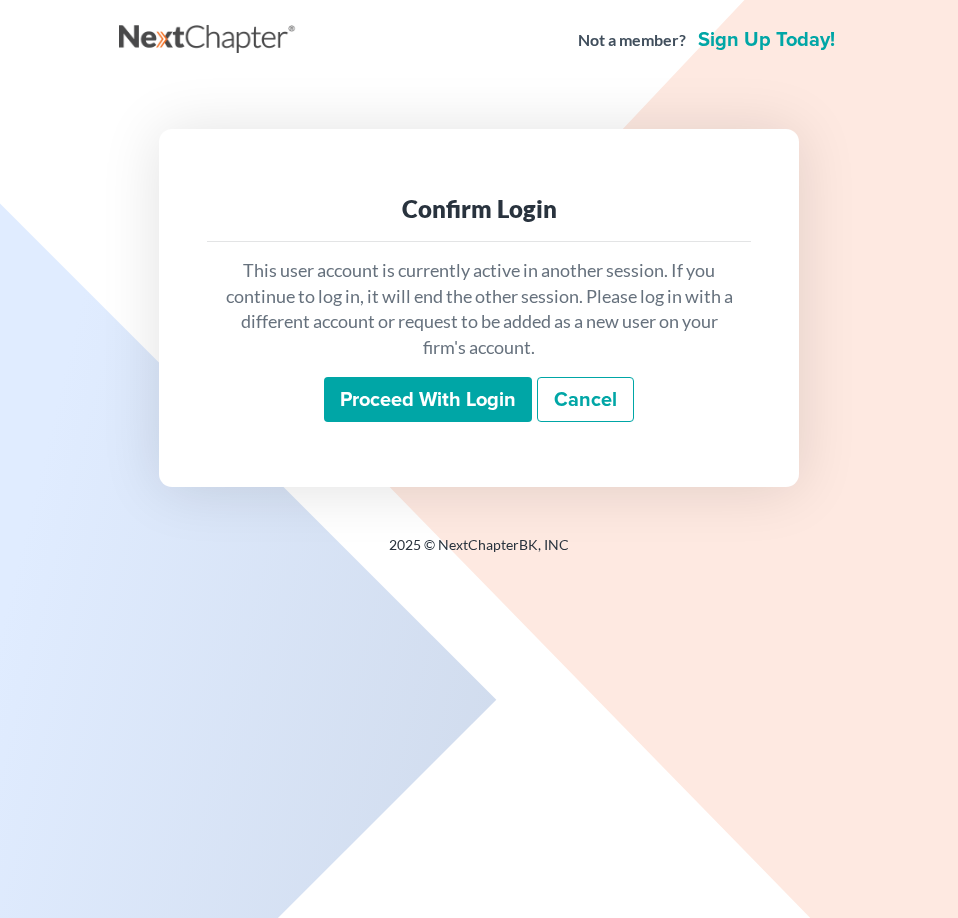 scroll, scrollTop: 0, scrollLeft: 0, axis: both 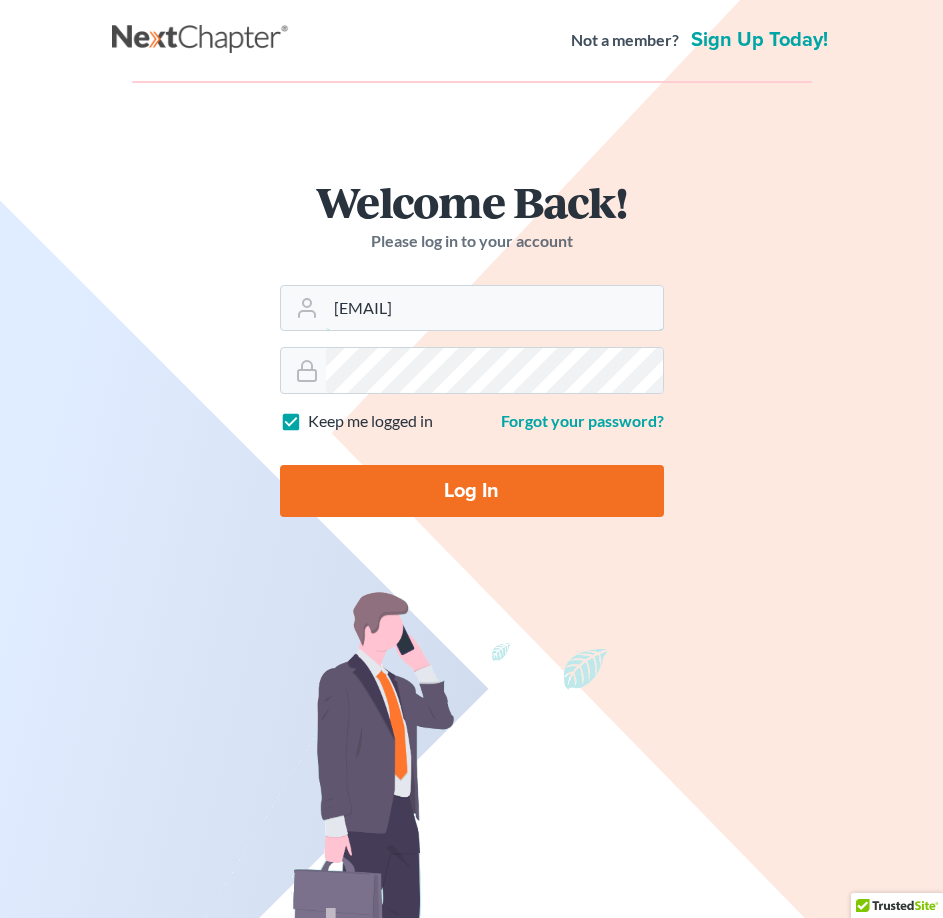 click on "Welcome Back! Please log in to your account Email Address furonda@brasfieldlawfirm.com Password Keep me logged in Forgot your password? Log In" at bounding box center (472, 356) 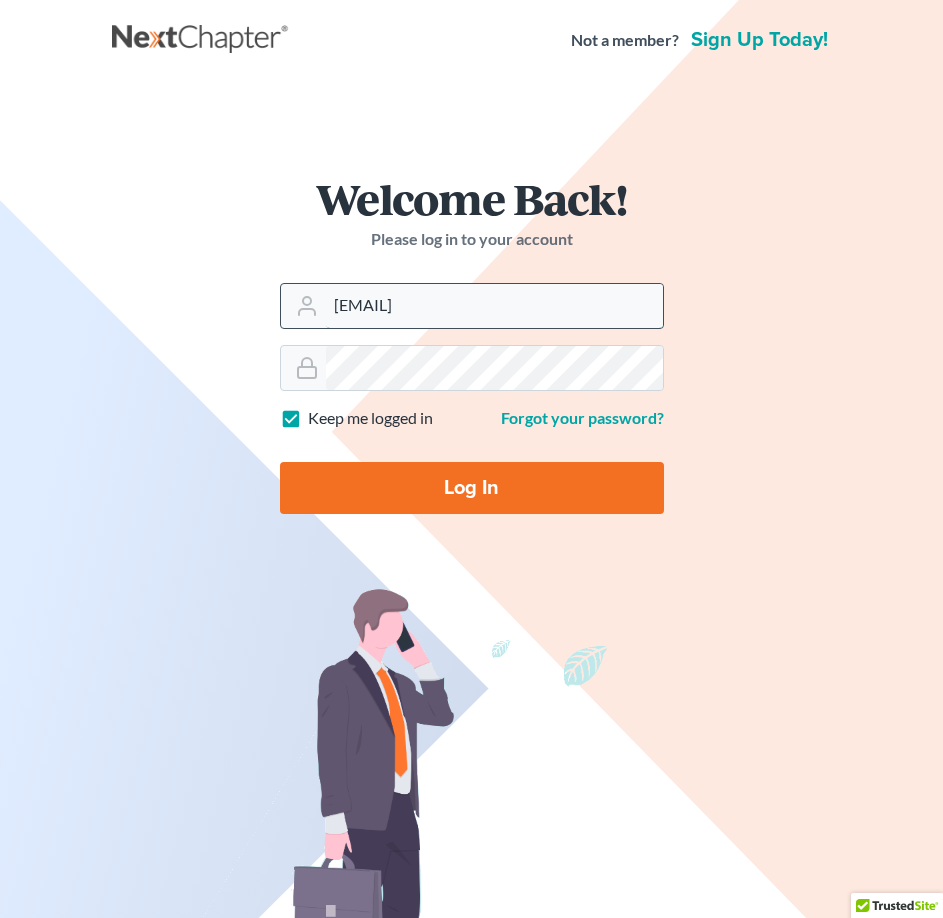 click on "furonda@brasfieldlawfirm.com" at bounding box center (494, 306) 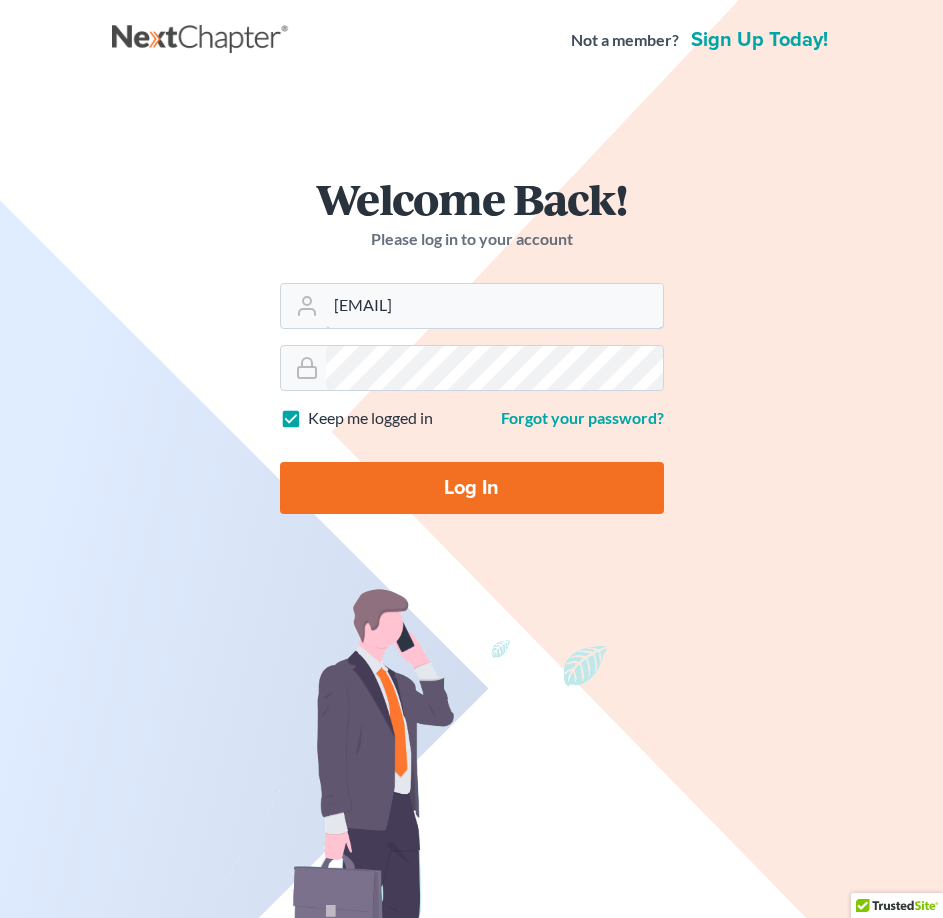 type on "[EMAIL]" 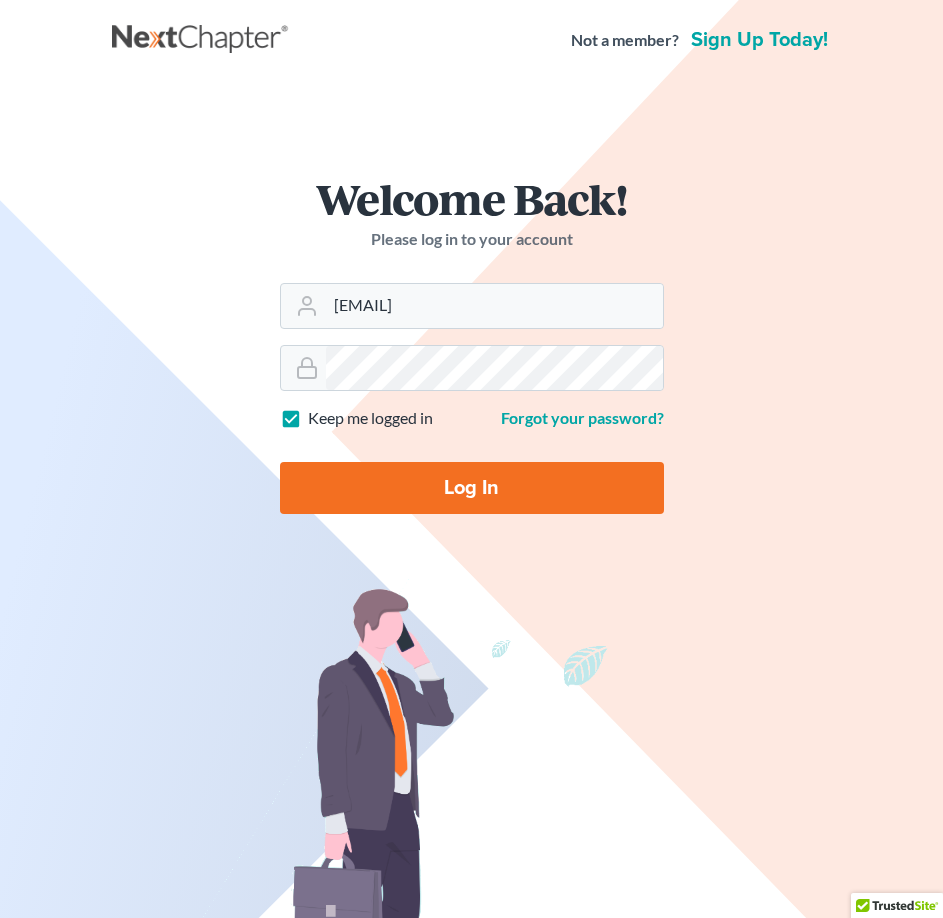 click on "Keep me logged in" at bounding box center [370, 418] 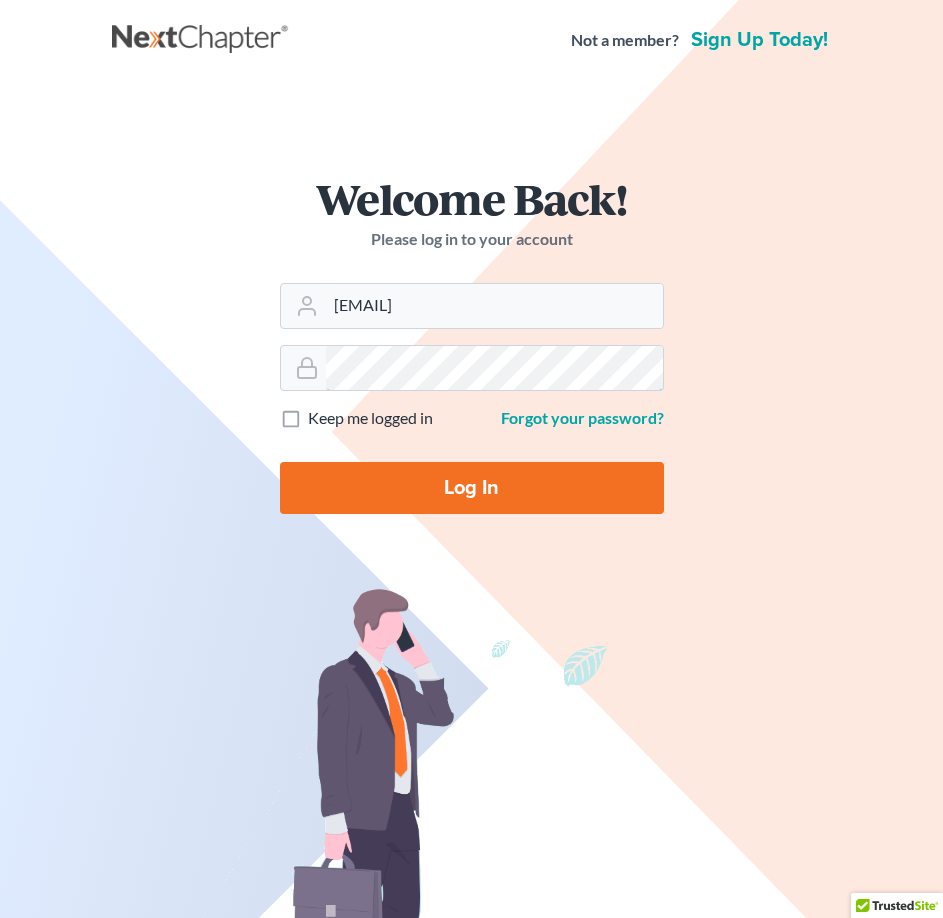 click on "Welcome Back! Please log in to your account Email Address tania@brasfieldlawfirm.com Password Keep me logged in Forgot your password? Log In" at bounding box center [472, 353] 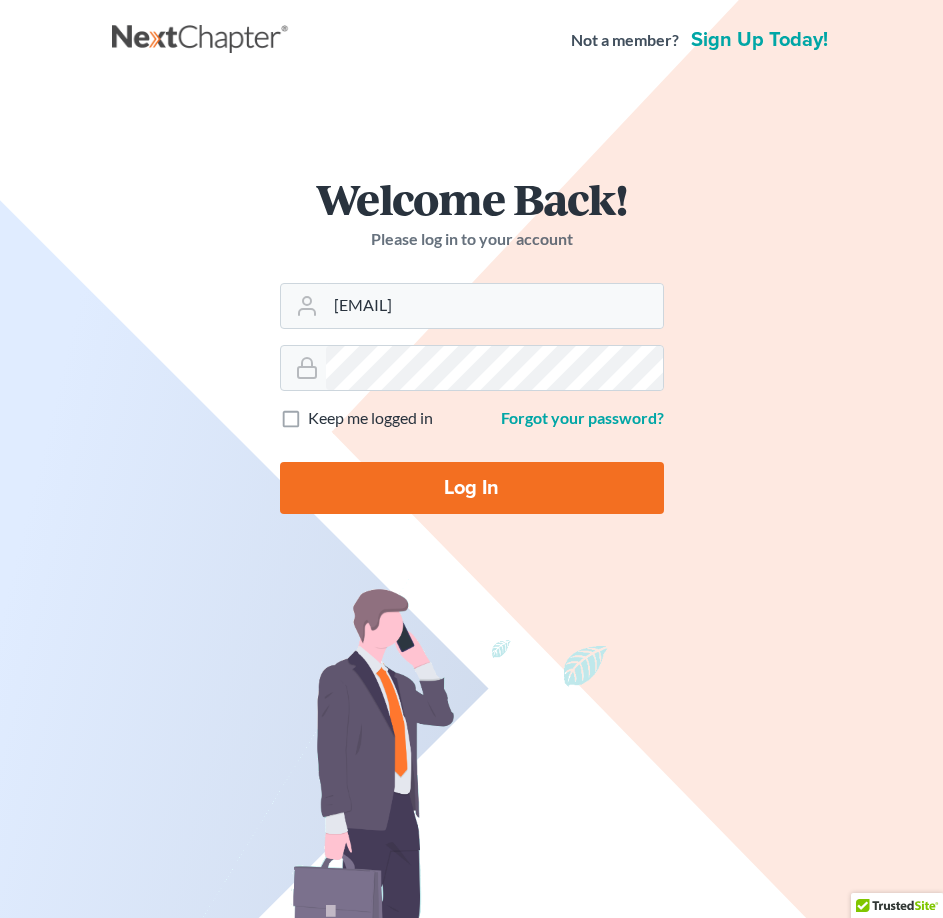 click on "Log In" at bounding box center [472, 488] 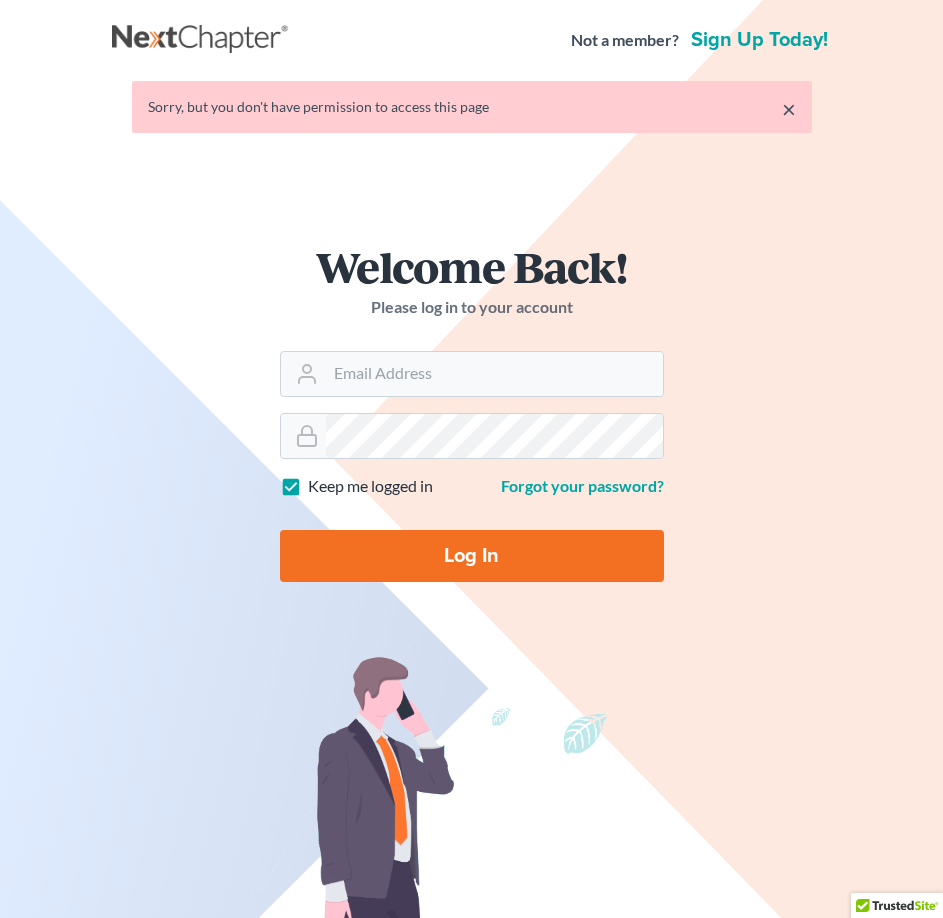 scroll, scrollTop: 0, scrollLeft: 0, axis: both 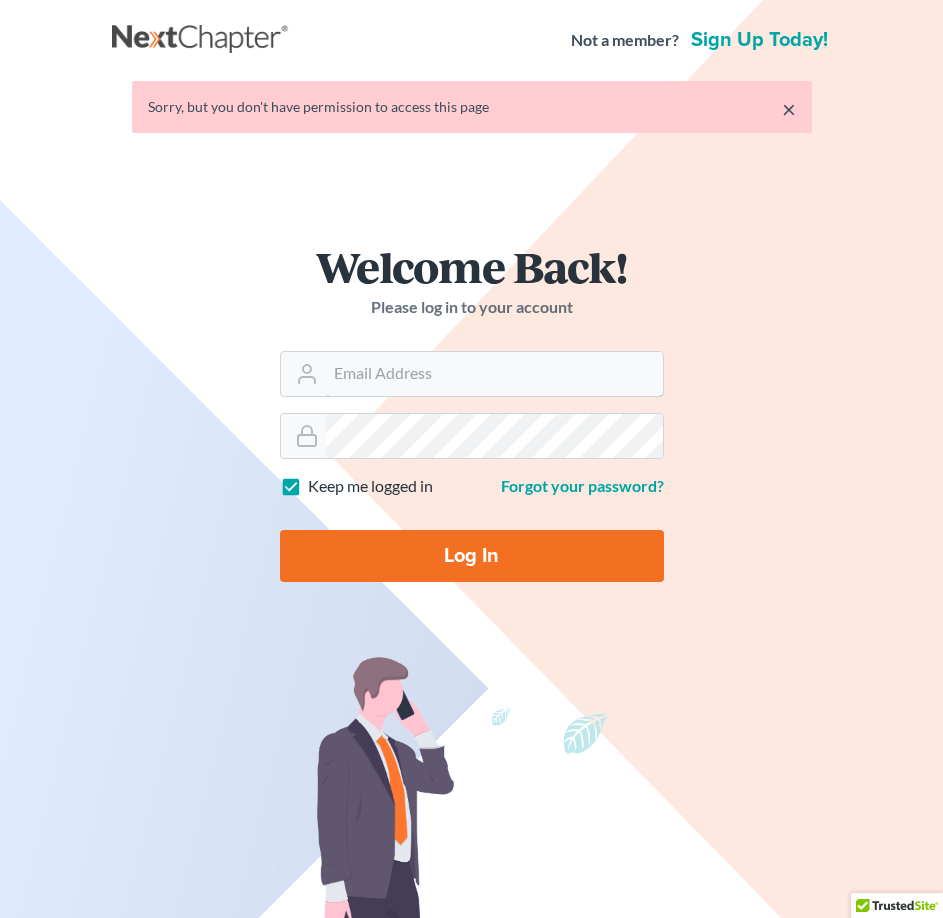 type on "furonda@brasfieldlawfirm.com" 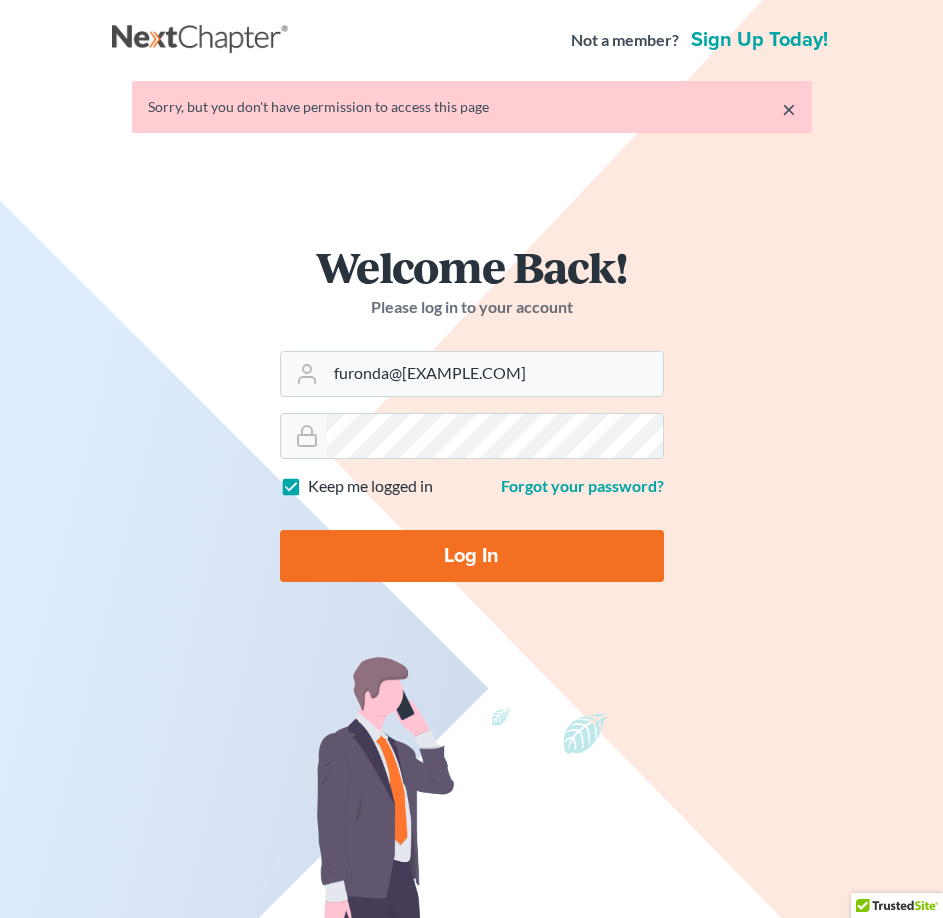 click on "Keep me logged in" at bounding box center [370, 486] 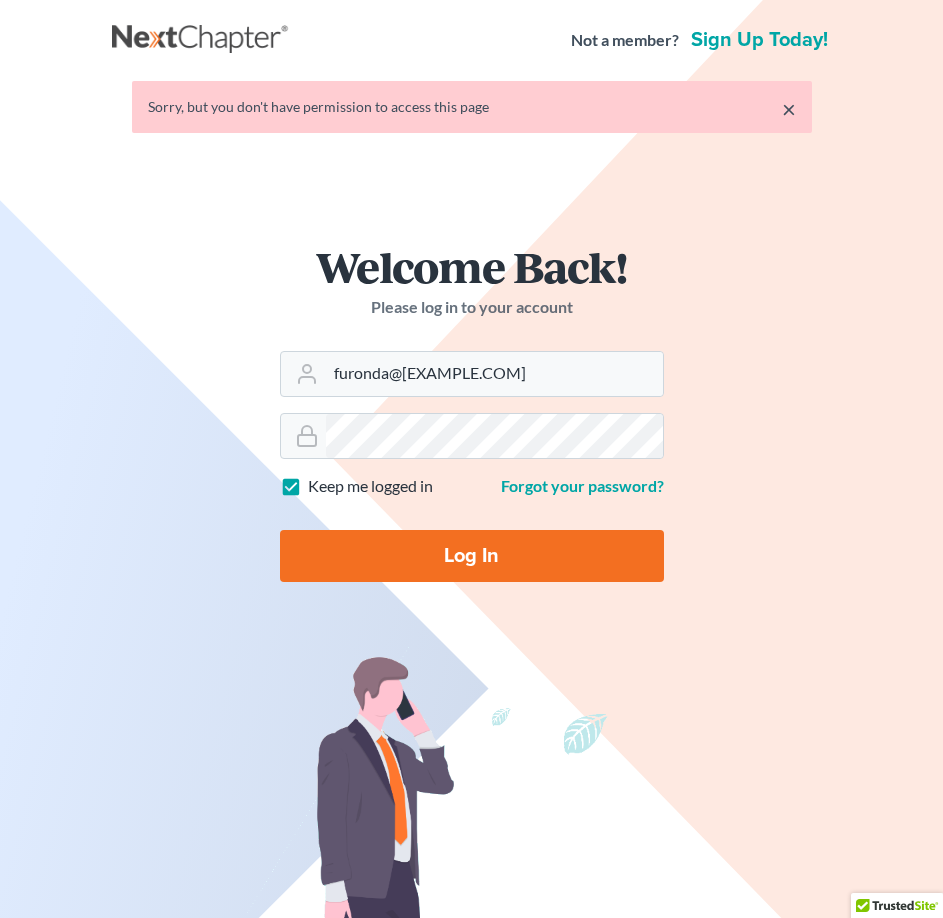 click on "Keep me logged in" at bounding box center (322, 481) 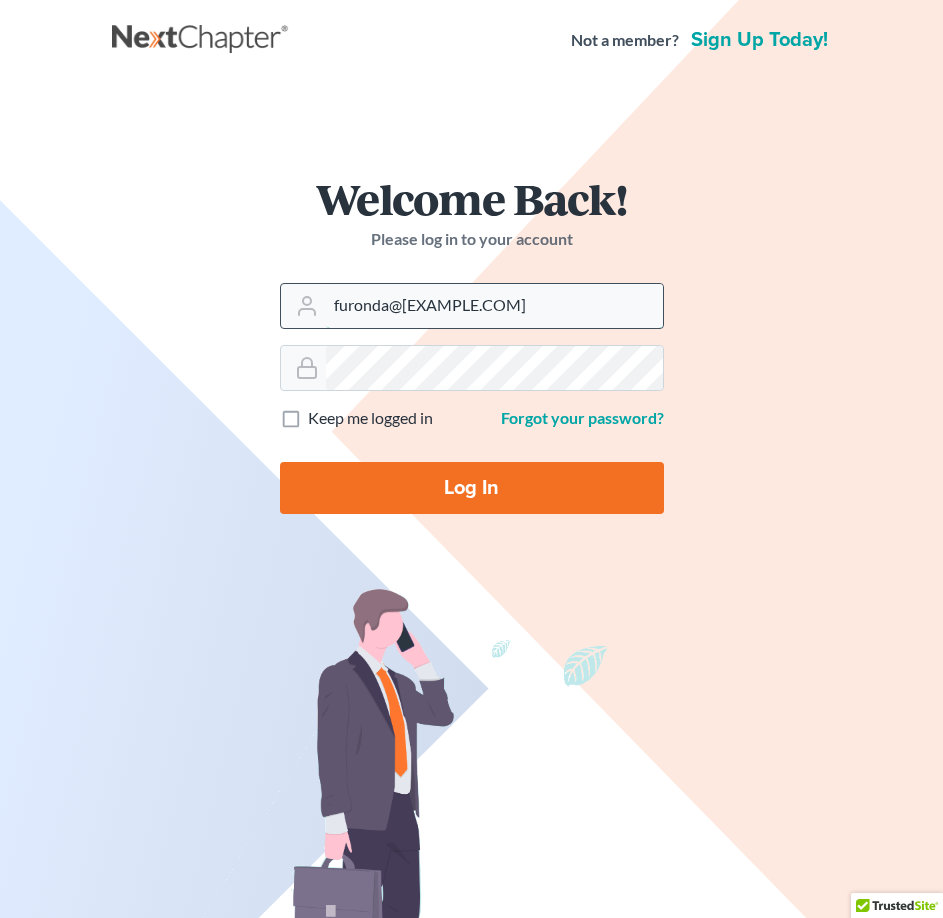 drag, startPoint x: 390, startPoint y: 305, endPoint x: 309, endPoint y: 317, distance: 81.88406 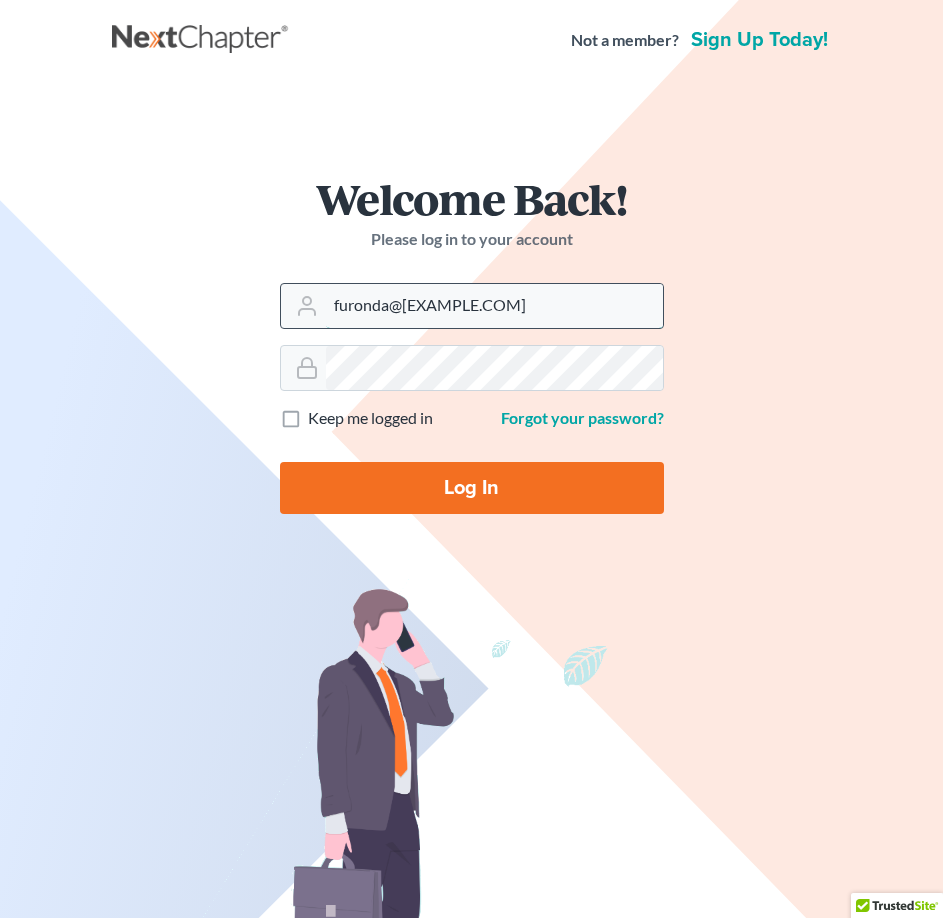 click on "[USERNAME]@[DOMAIN]" at bounding box center (472, 306) 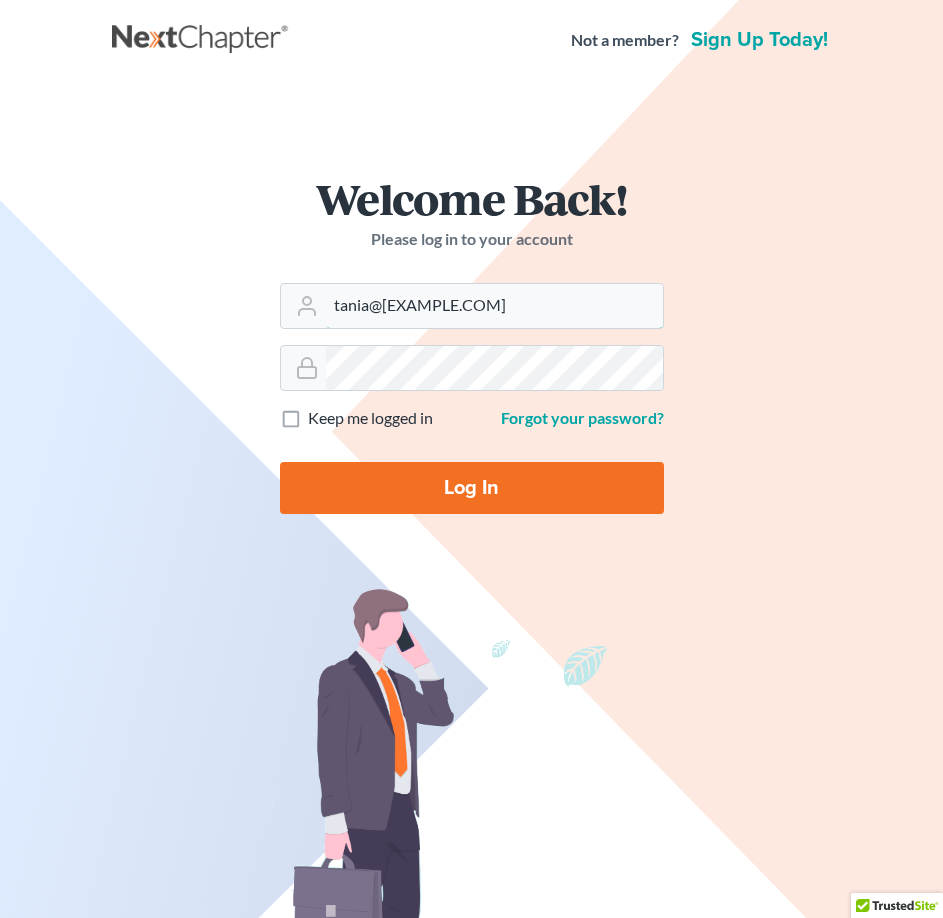 type on "tania@brasfieldlawfirm.com" 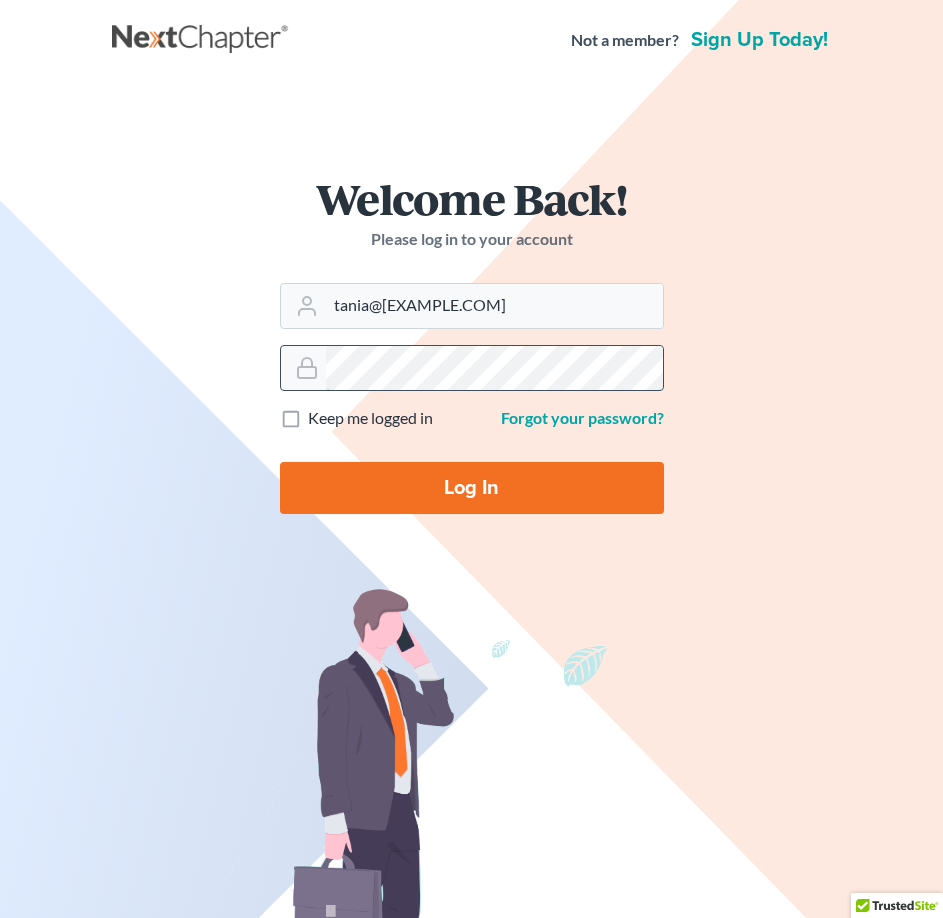 click at bounding box center [472, 368] 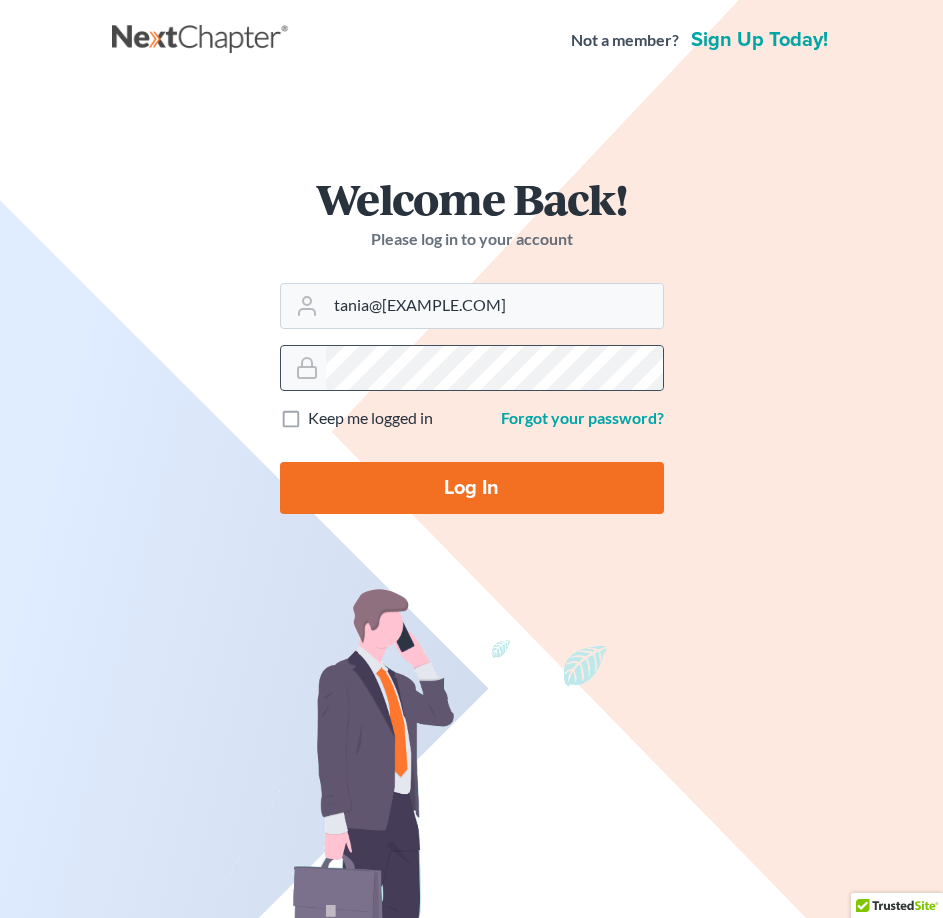 click 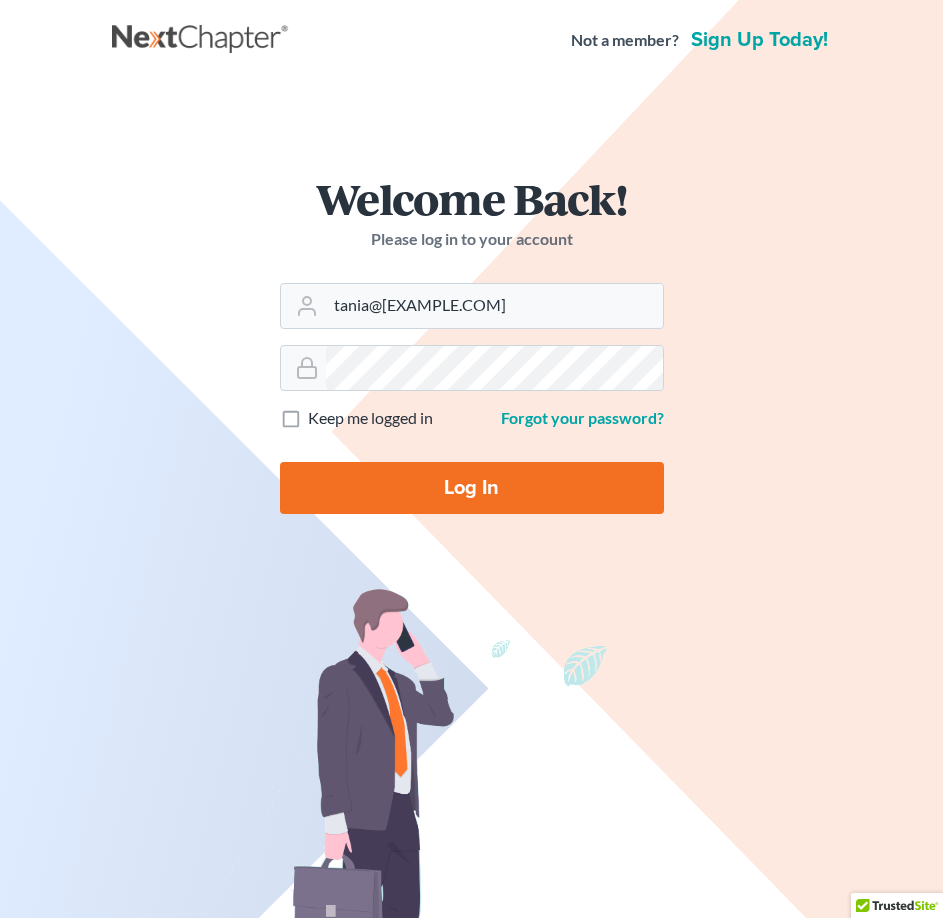 click on "Keep me logged in" at bounding box center [370, 418] 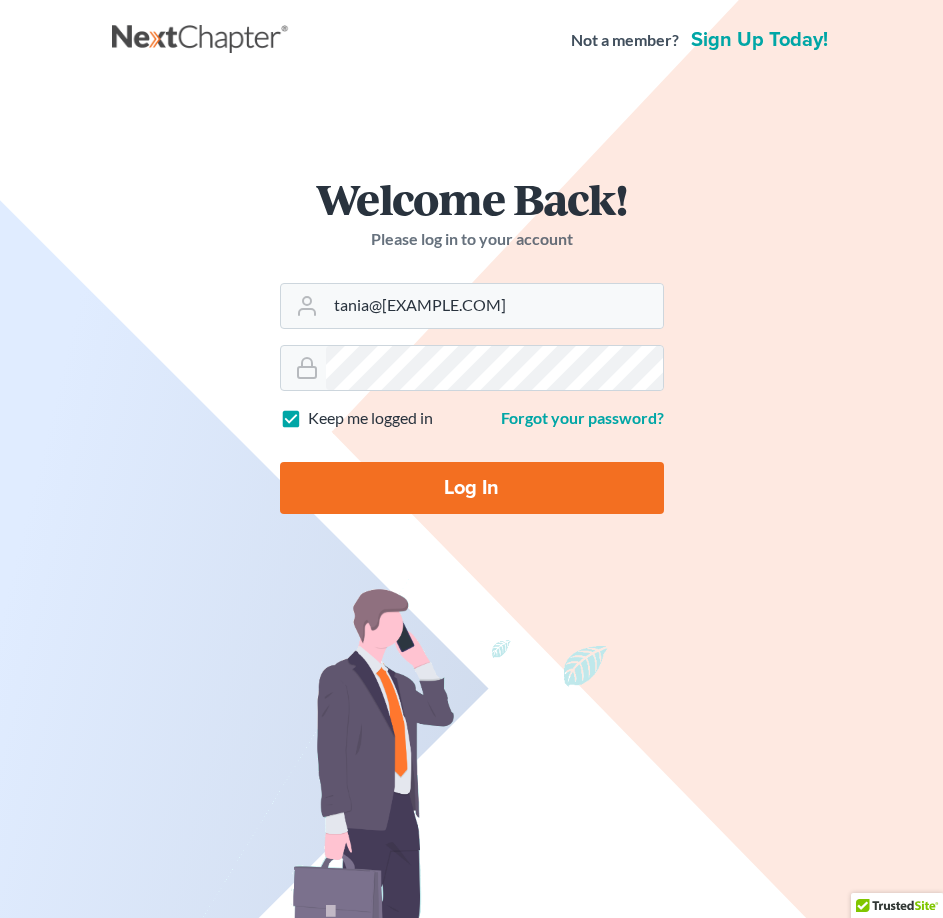 click on "Log In" at bounding box center (472, 488) 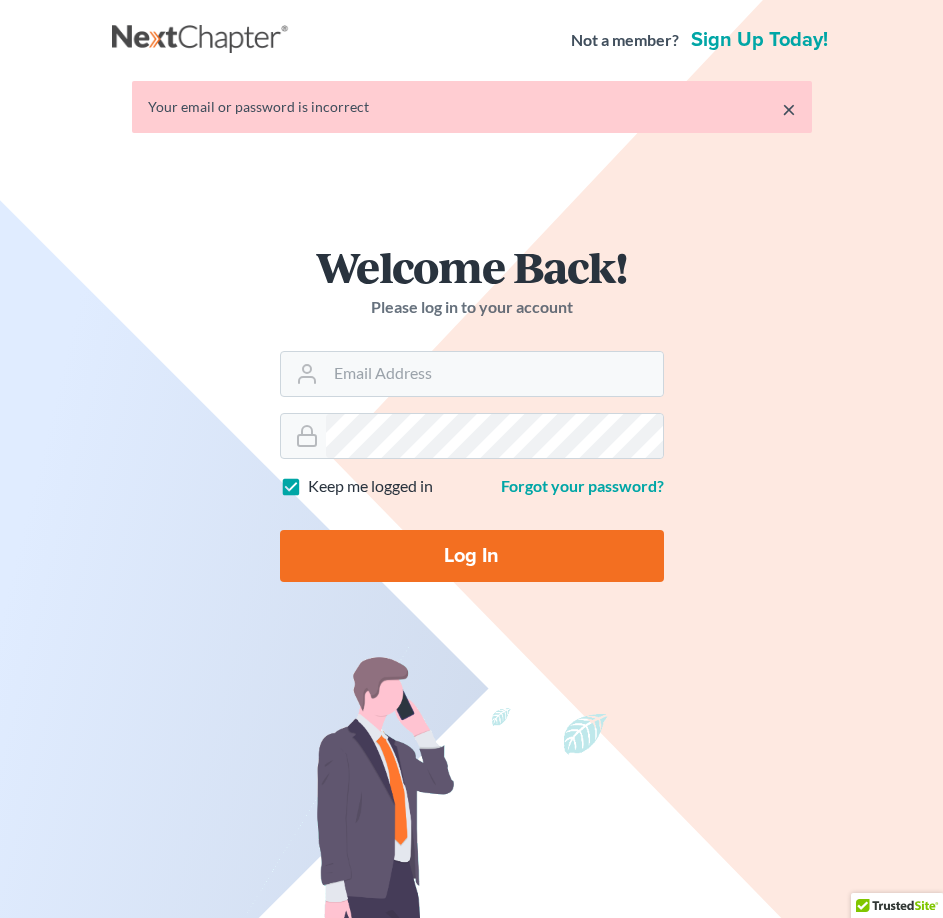 scroll, scrollTop: 0, scrollLeft: 0, axis: both 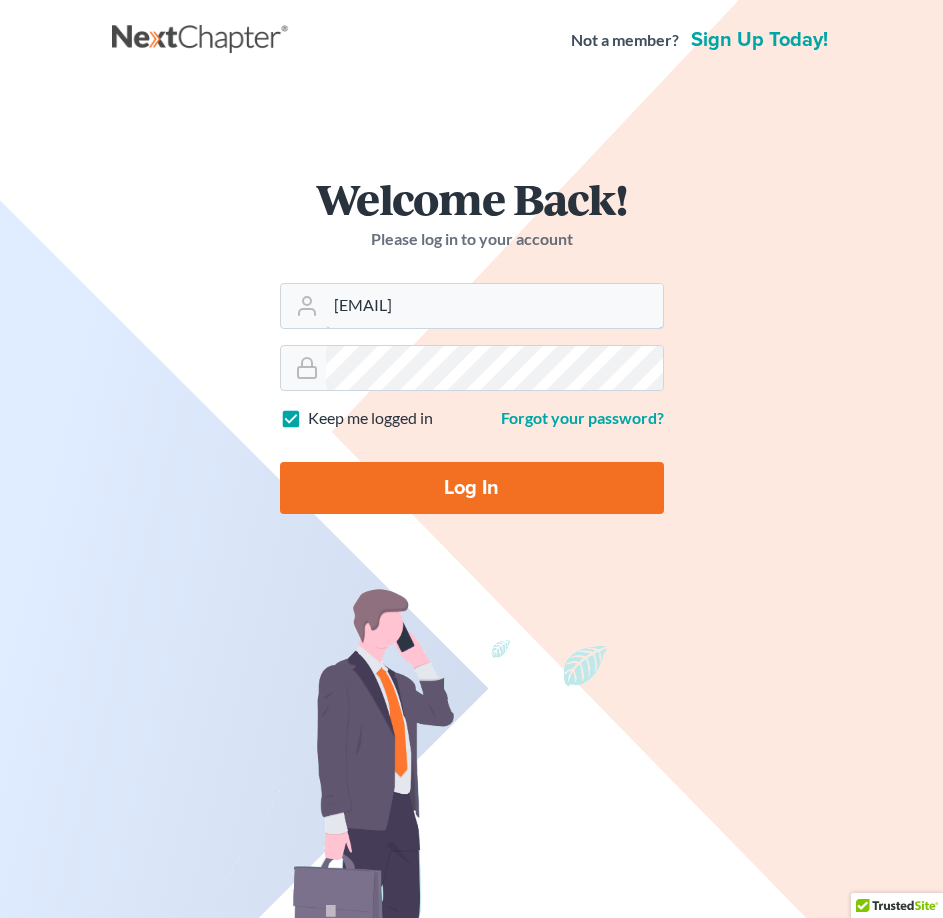 drag, startPoint x: 376, startPoint y: 305, endPoint x: 202, endPoint y: 310, distance: 174.07182 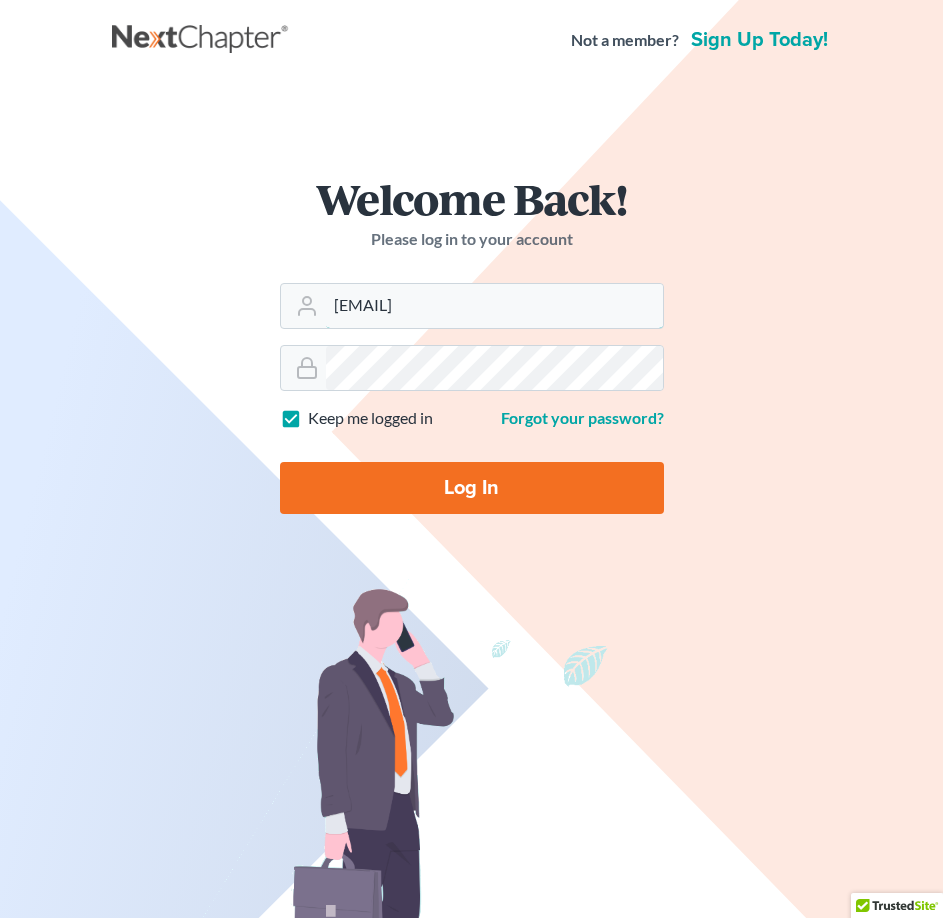 click on "Welcome Back! Please log in to your account Email Address [EMAIL] Password Keep me logged in Forgot your password? Log In" at bounding box center [472, 353] 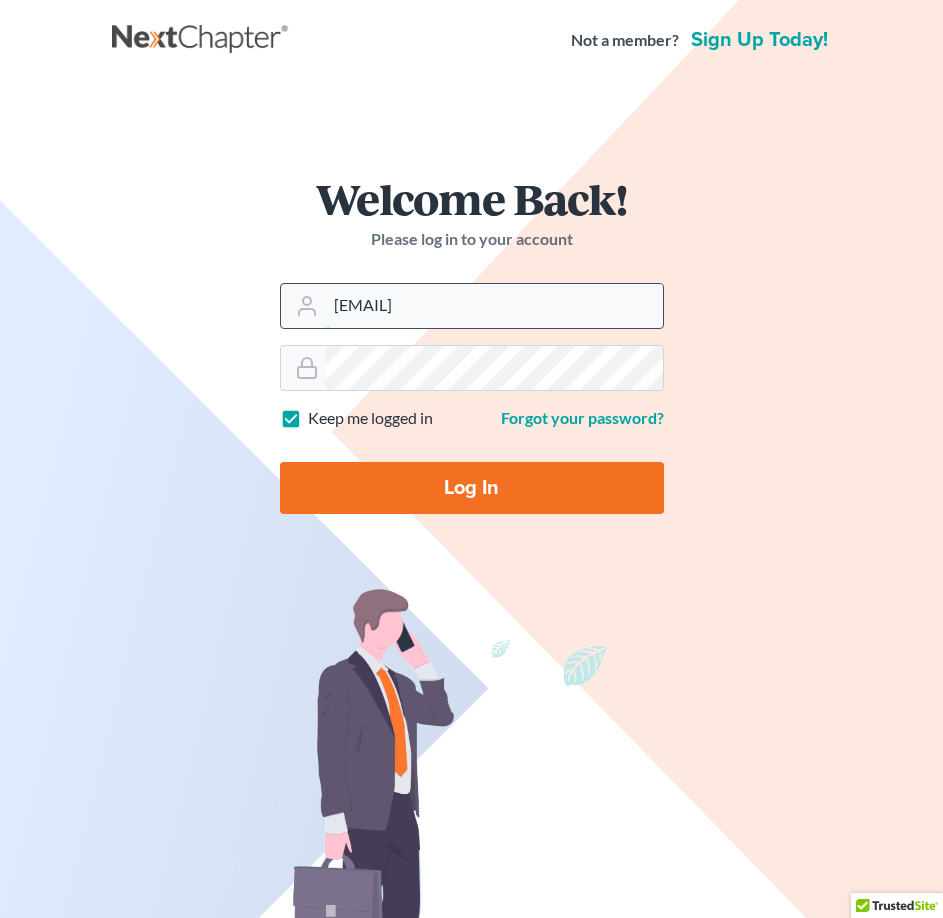 drag, startPoint x: 387, startPoint y: 306, endPoint x: 316, endPoint y: 312, distance: 71.25307 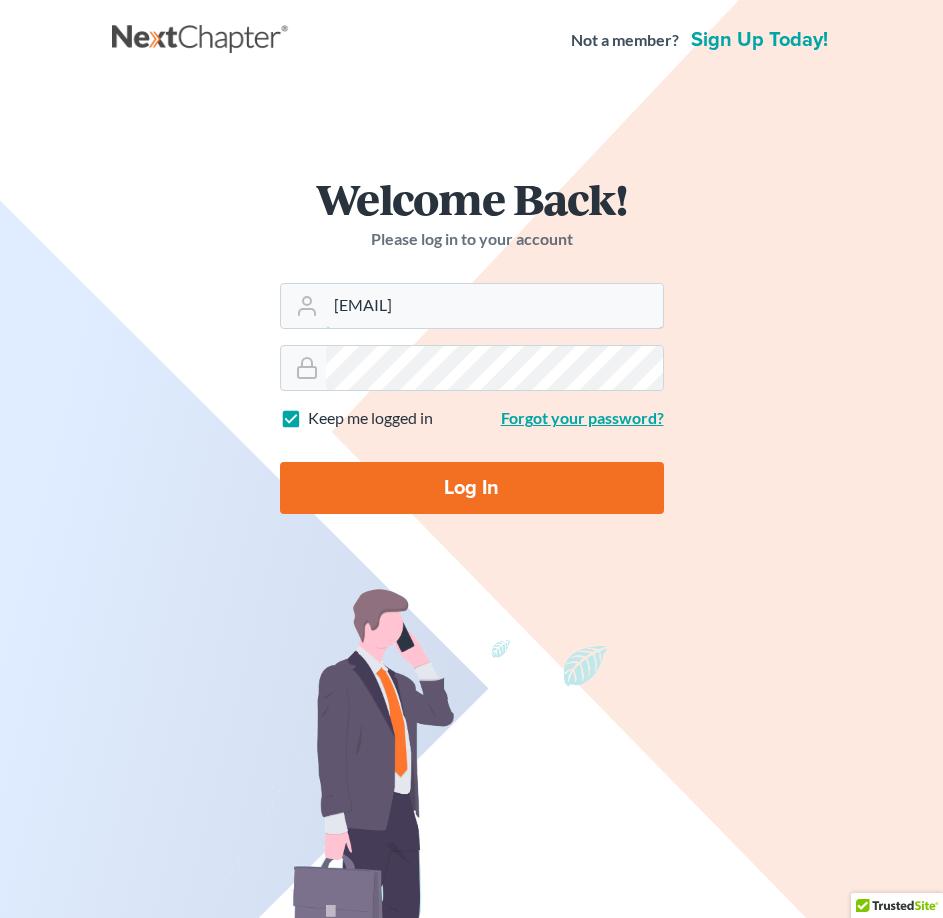 type on "tania@[EXAMPLE.COM]" 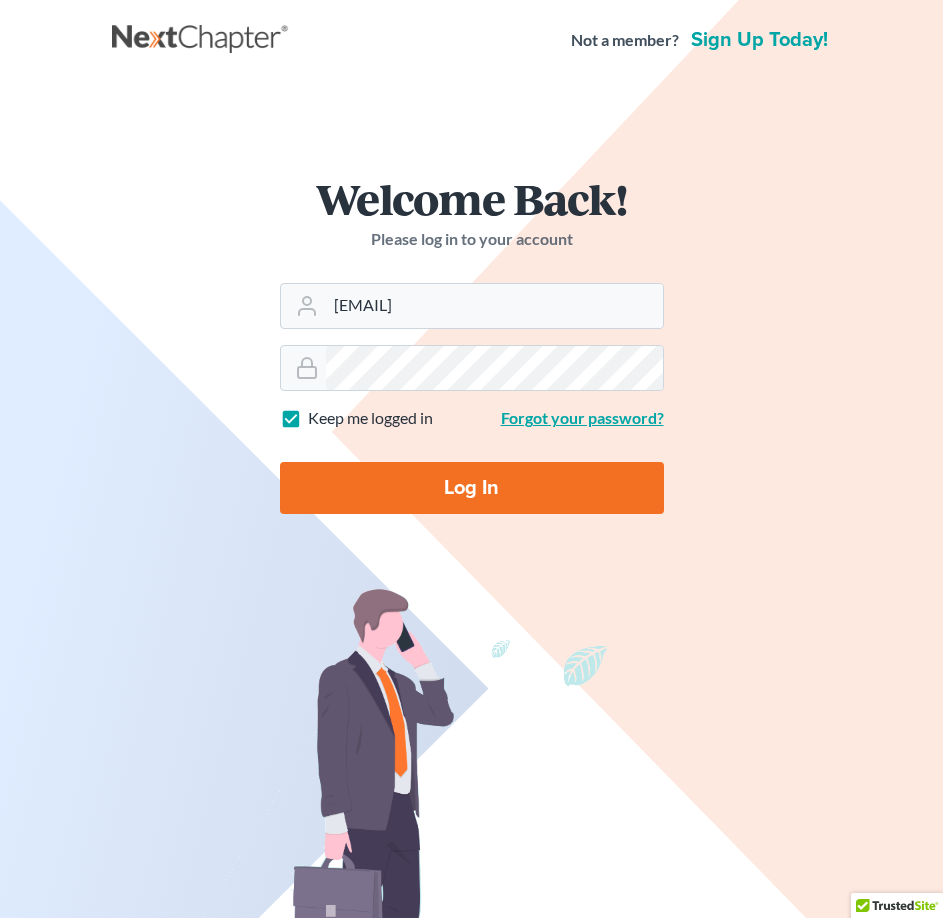 click on "Forgot your password?" at bounding box center (582, 417) 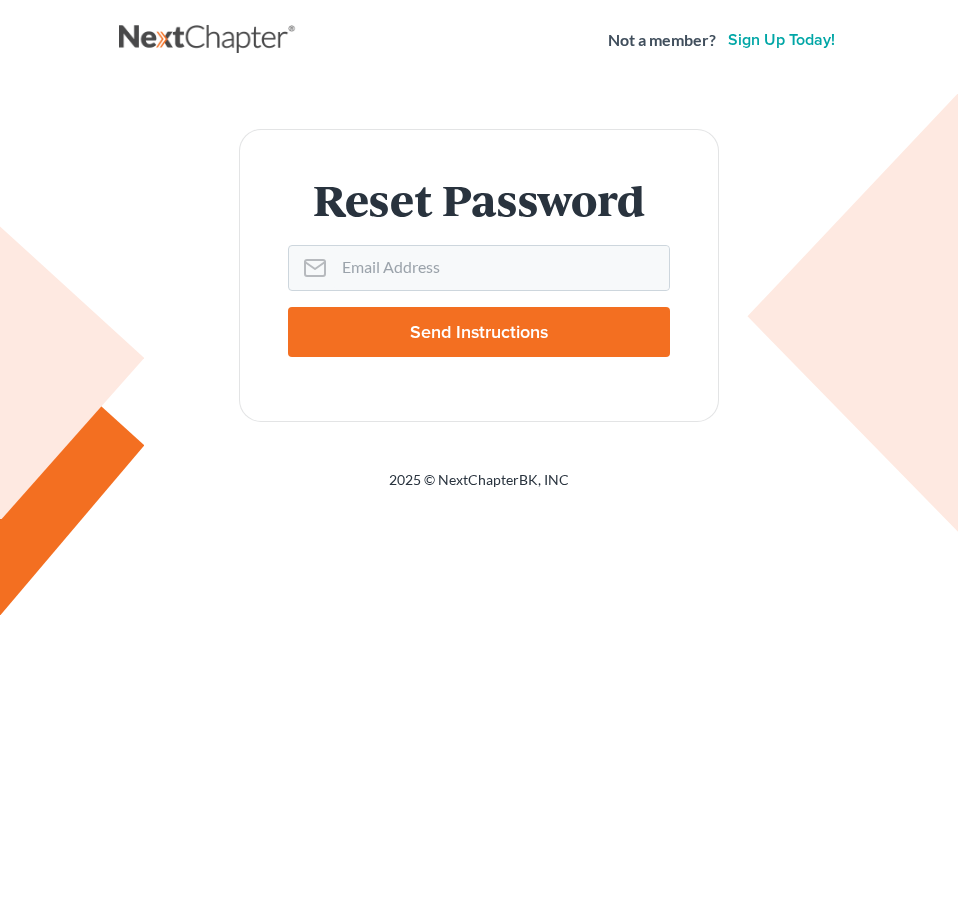 scroll, scrollTop: 0, scrollLeft: 0, axis: both 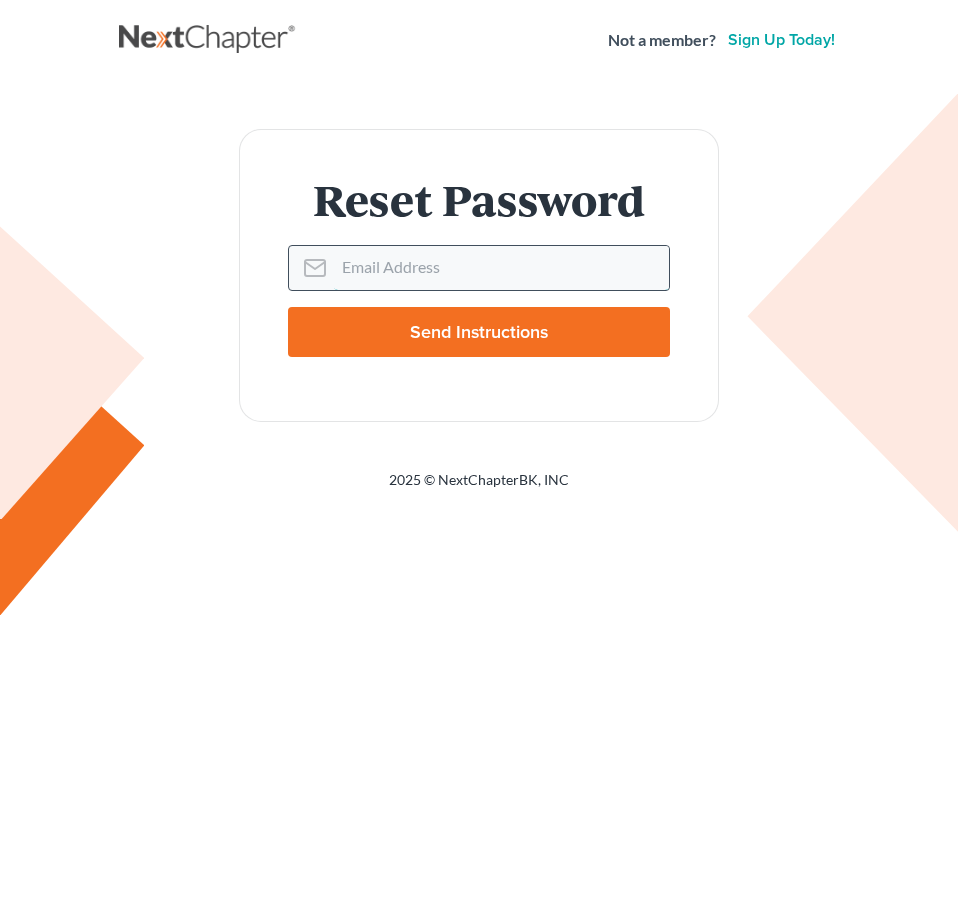 click on "Email Address" at bounding box center (501, 268) 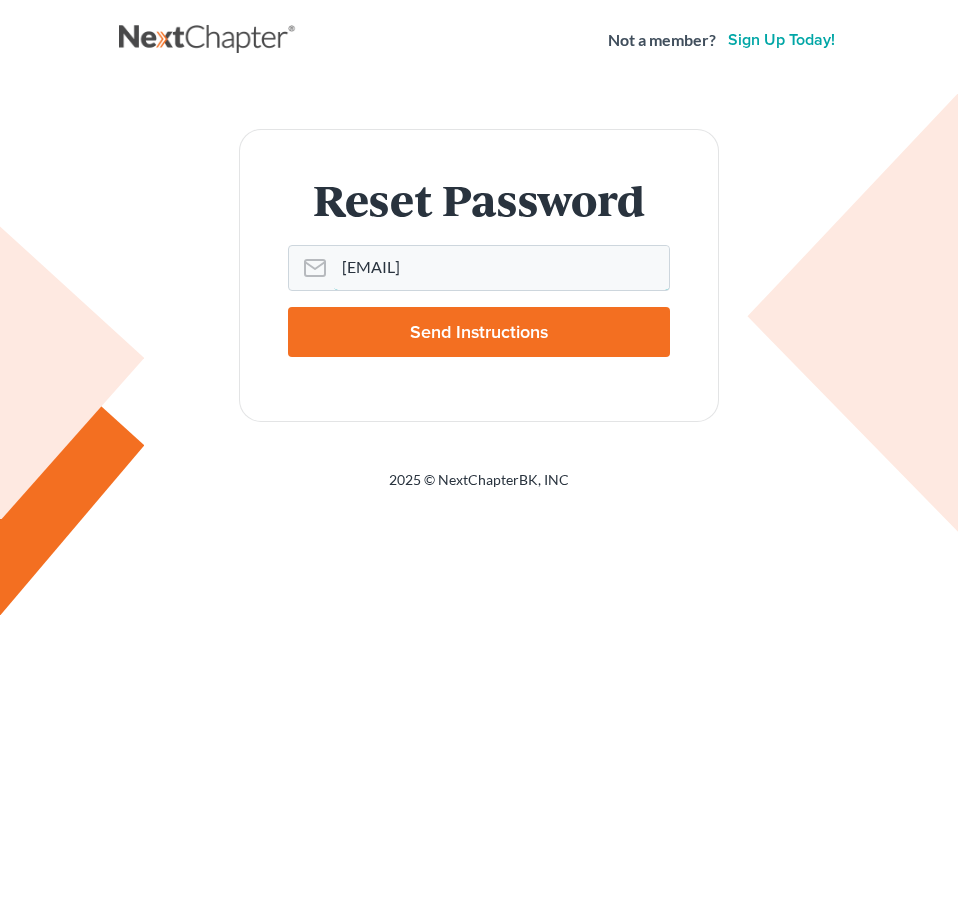 type on "[EMAIL]" 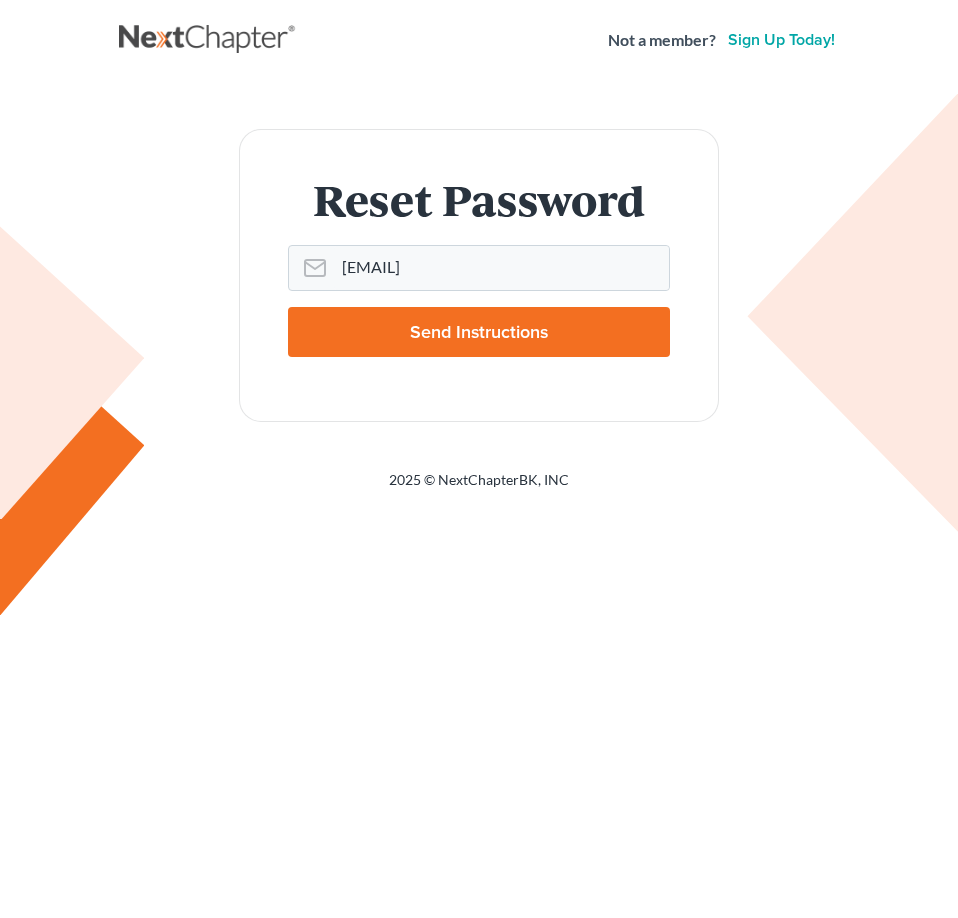 click on "Send Instructions" at bounding box center (479, 332) 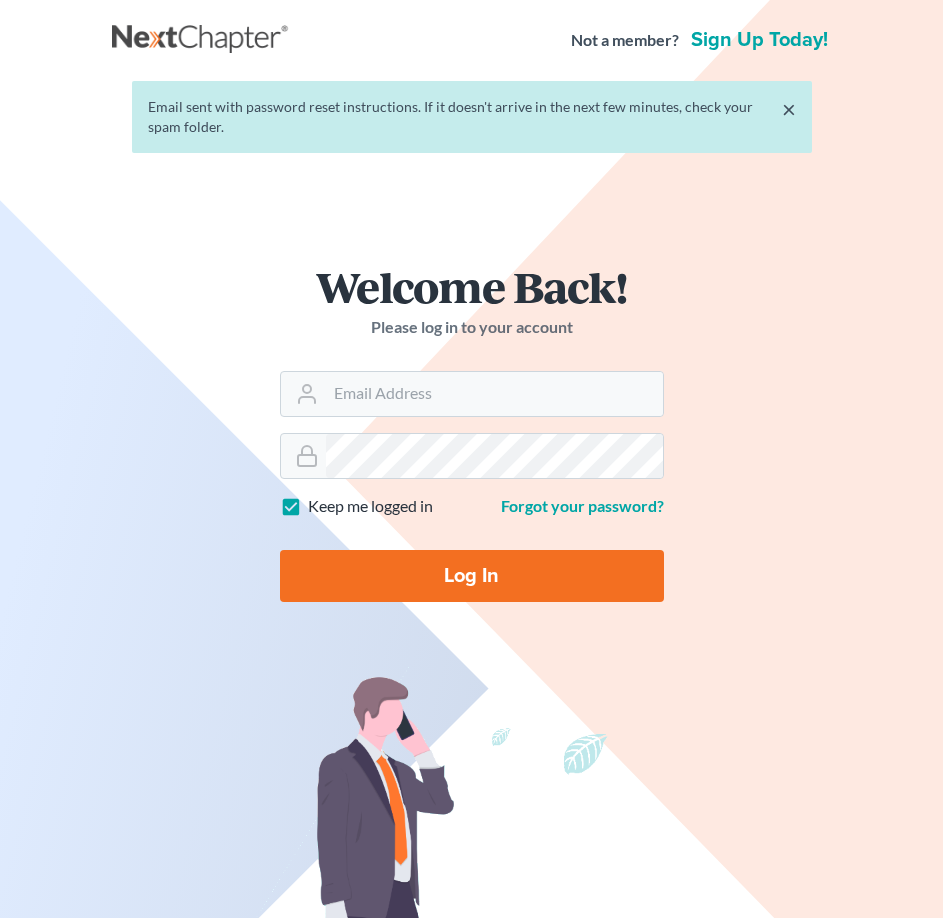 scroll, scrollTop: 0, scrollLeft: 0, axis: both 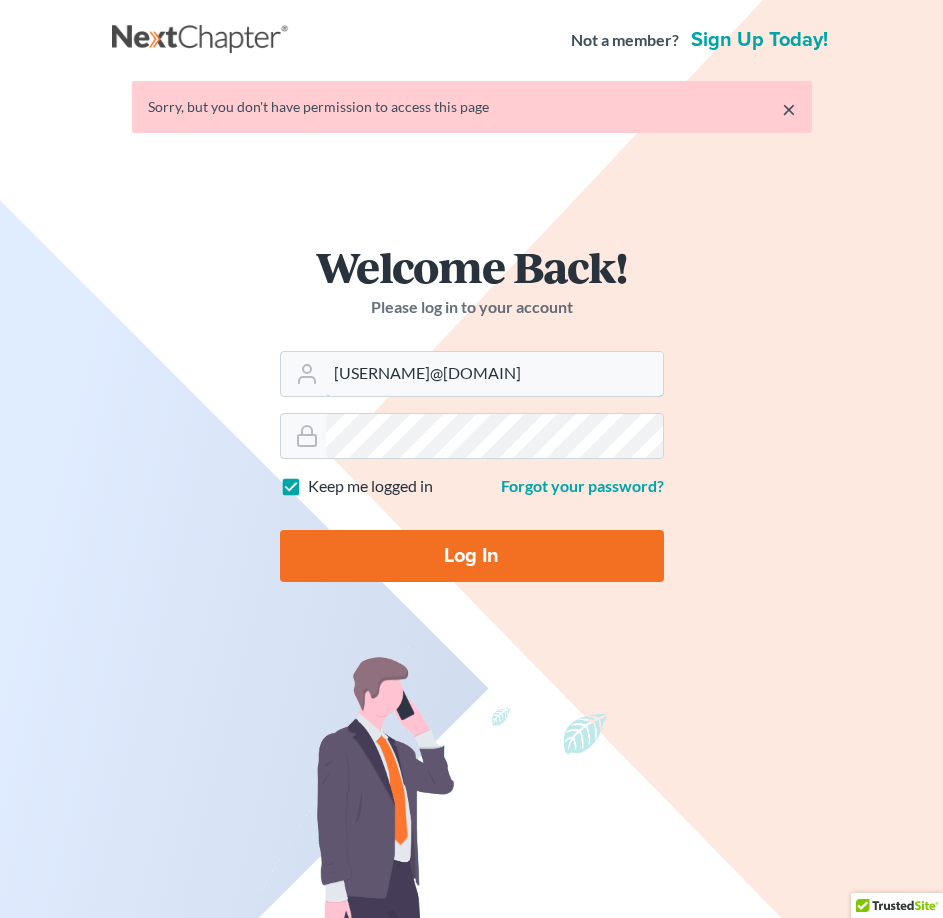 drag, startPoint x: 381, startPoint y: 373, endPoint x: 262, endPoint y: 391, distance: 120.353645 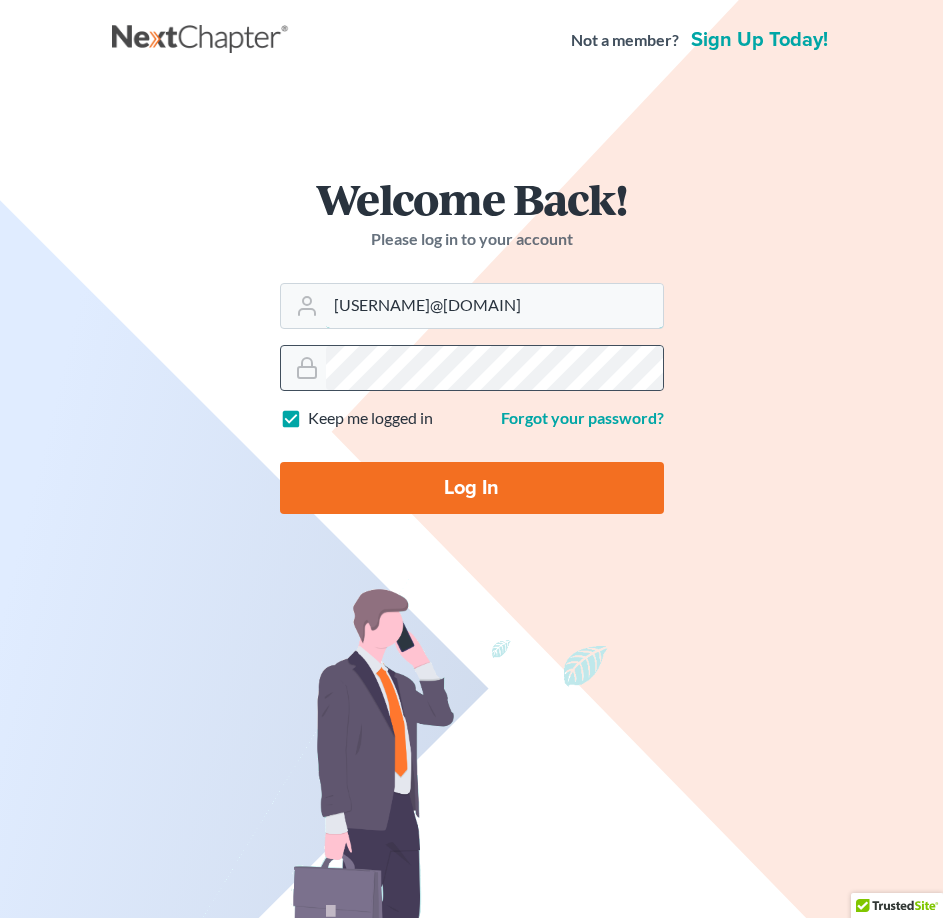 type on "[USERNAME]@[DOMAIN]" 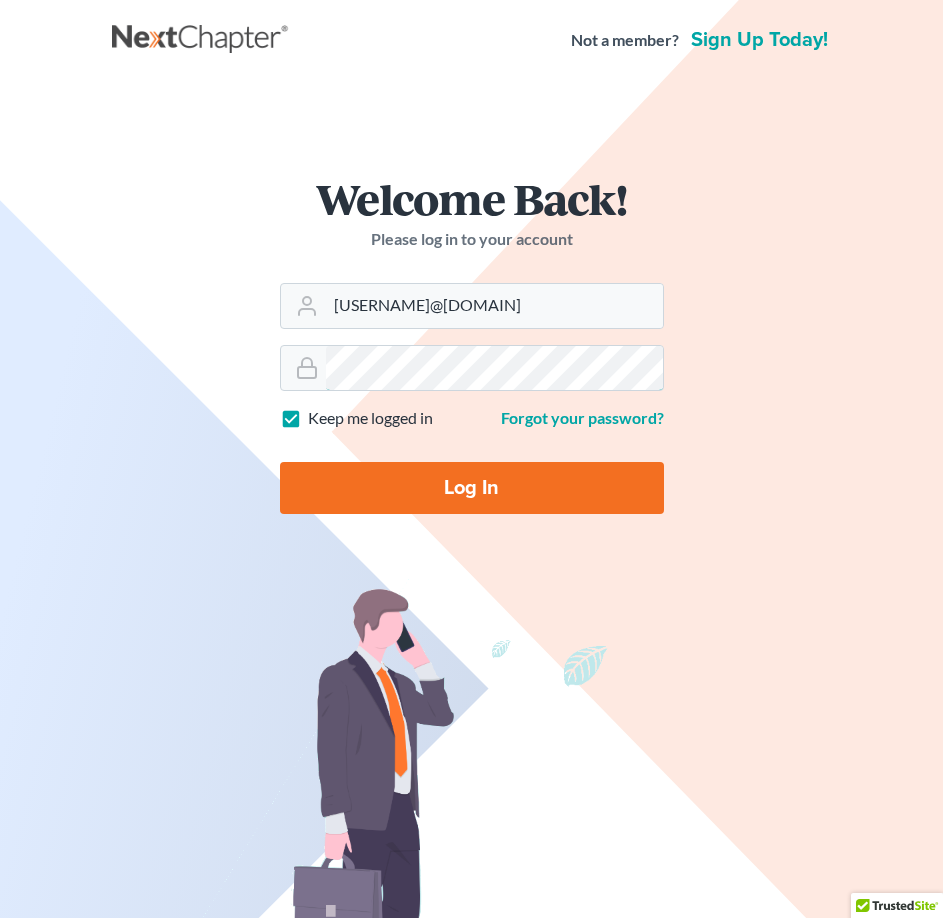 click on "Welcome Back! Please log in to your account Email Address [USERNAME]@[DOMAIN] Password Keep me logged in Forgot your password? Log In" at bounding box center (472, 353) 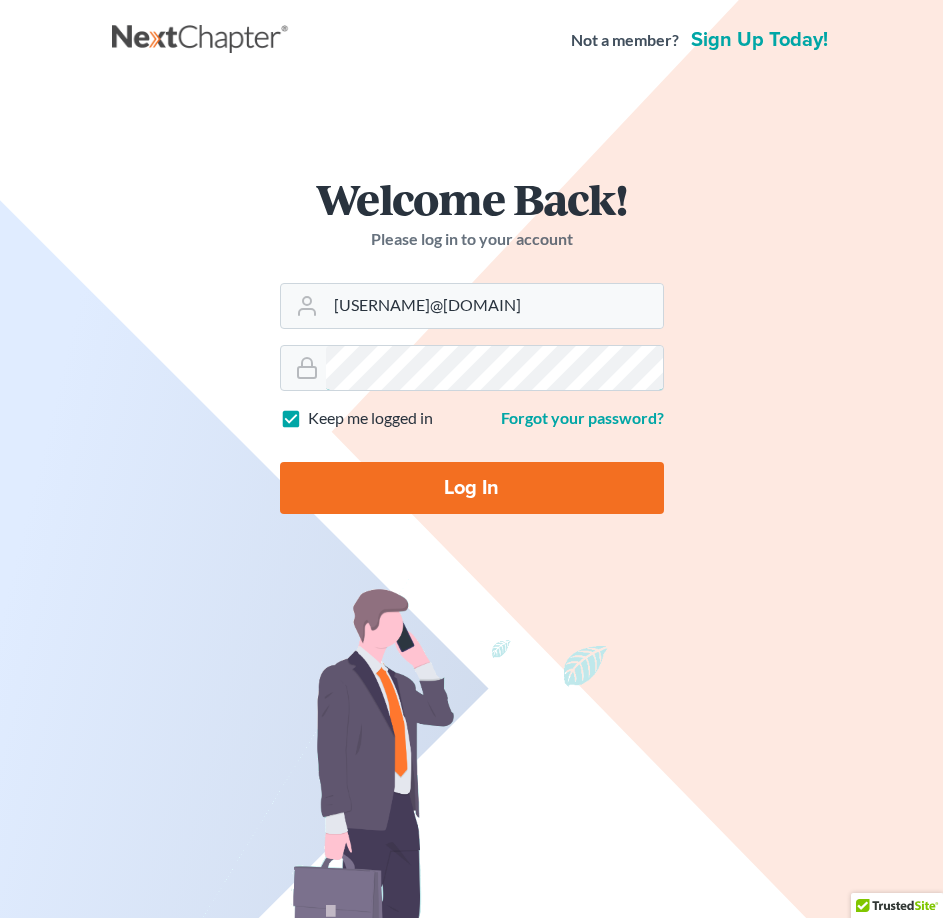 scroll, scrollTop: 0, scrollLeft: 0, axis: both 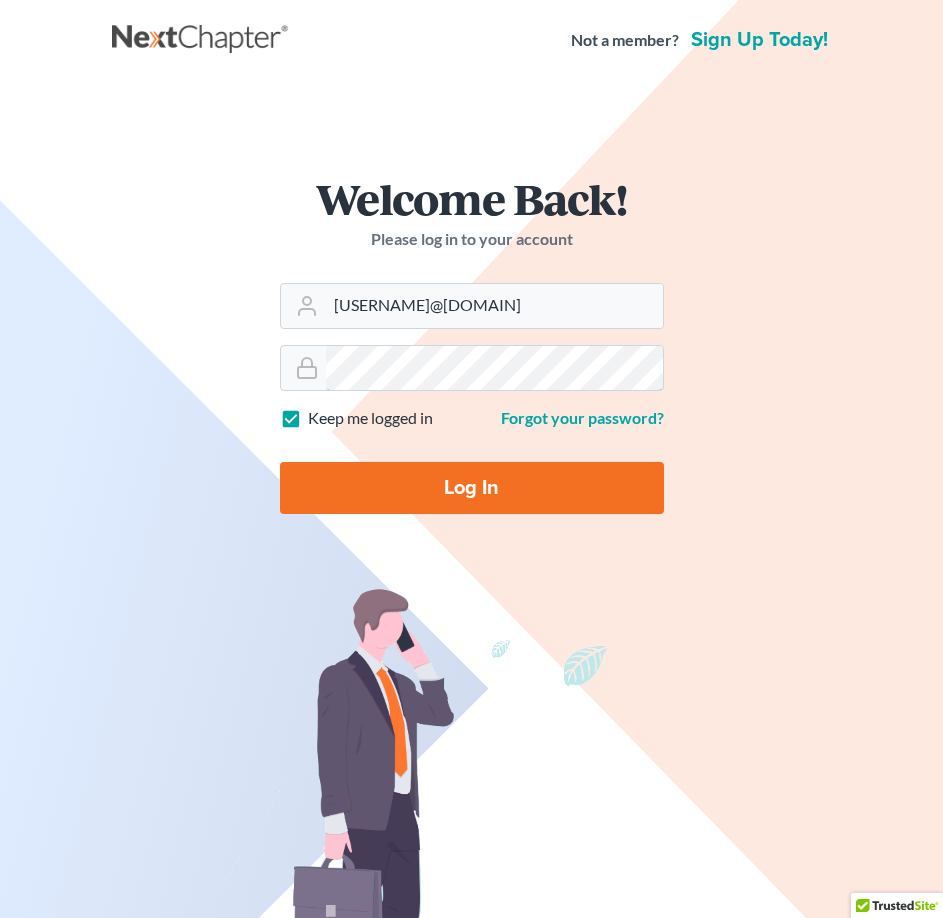 click on "Welcome Back! Please log in to your account Email Address [USERNAME]@[DOMAIN] Password Keep me logged in Forgot your password? Log In" at bounding box center [472, 353] 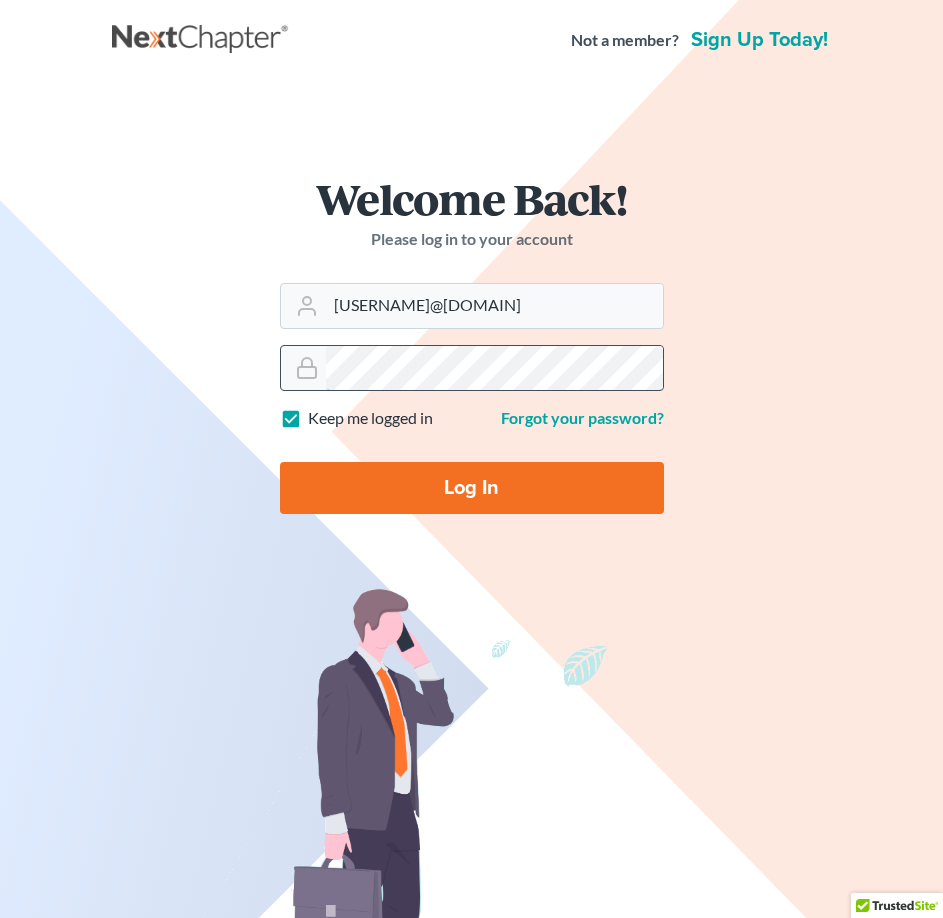 scroll, scrollTop: 0, scrollLeft: 0, axis: both 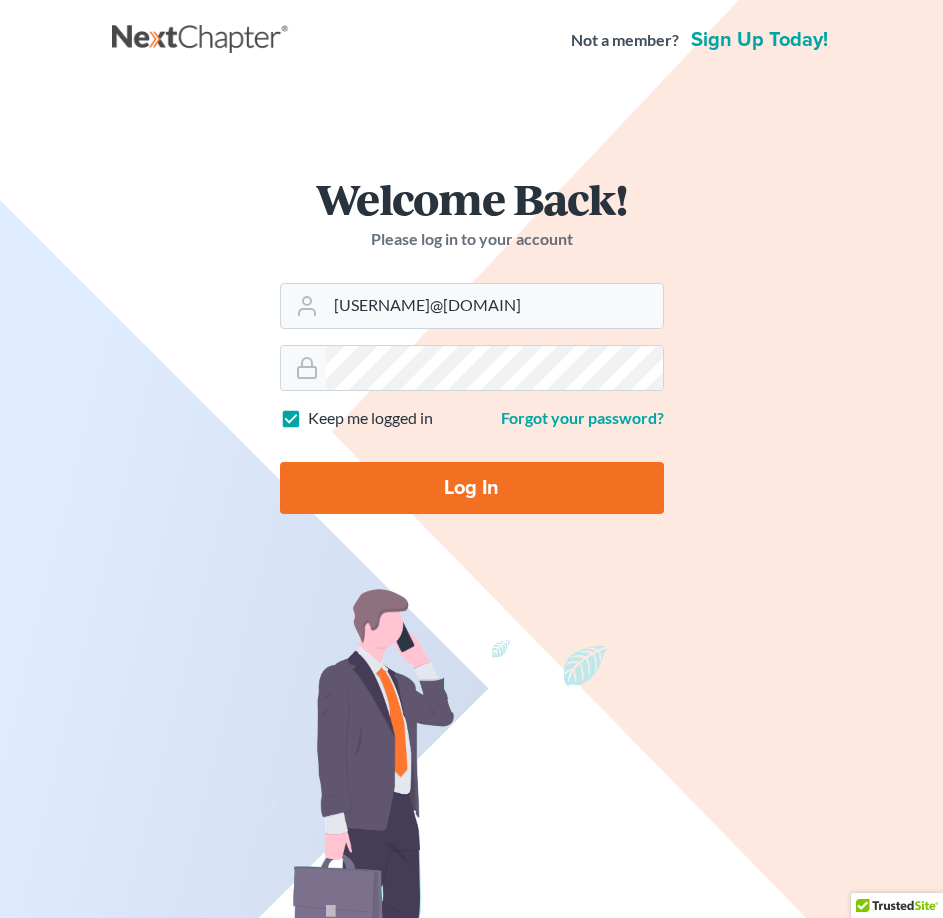drag, startPoint x: 160, startPoint y: 368, endPoint x: 166, endPoint y: 341, distance: 27.658634 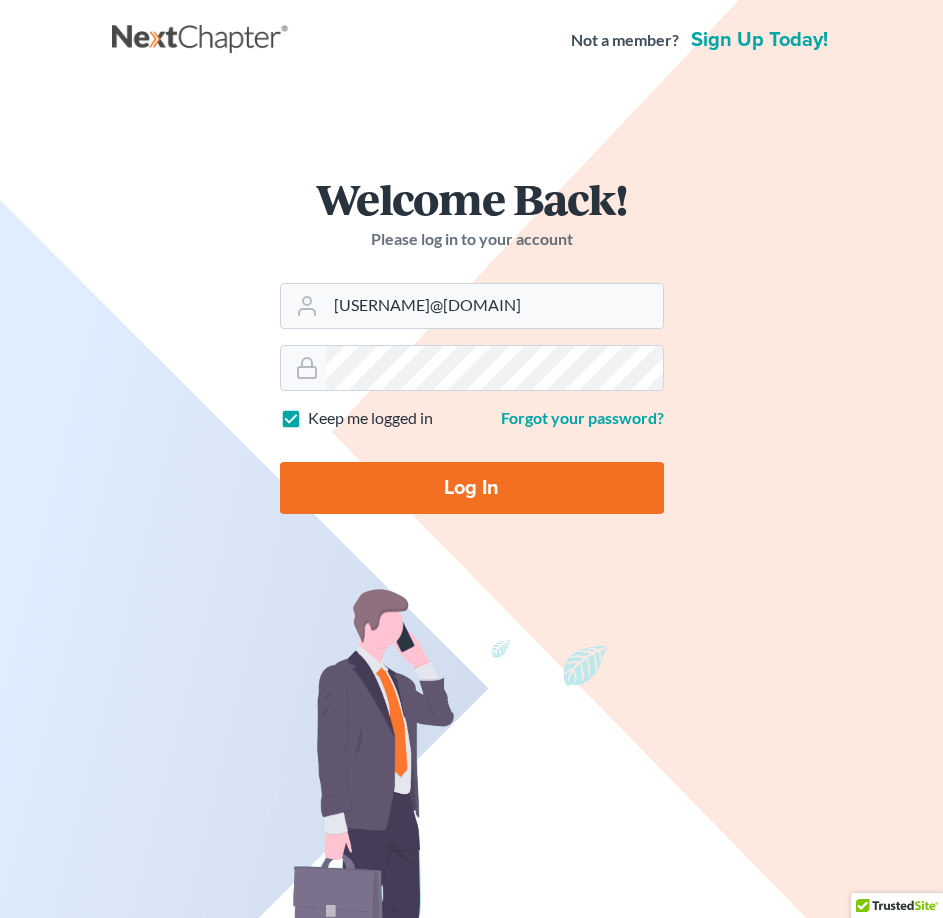 click on "Welcome Back! Please log in to your account Email Address [USERNAME]@[DOMAIN] Password Keep me logged in Forgot your password? Log In" at bounding box center (472, 353) 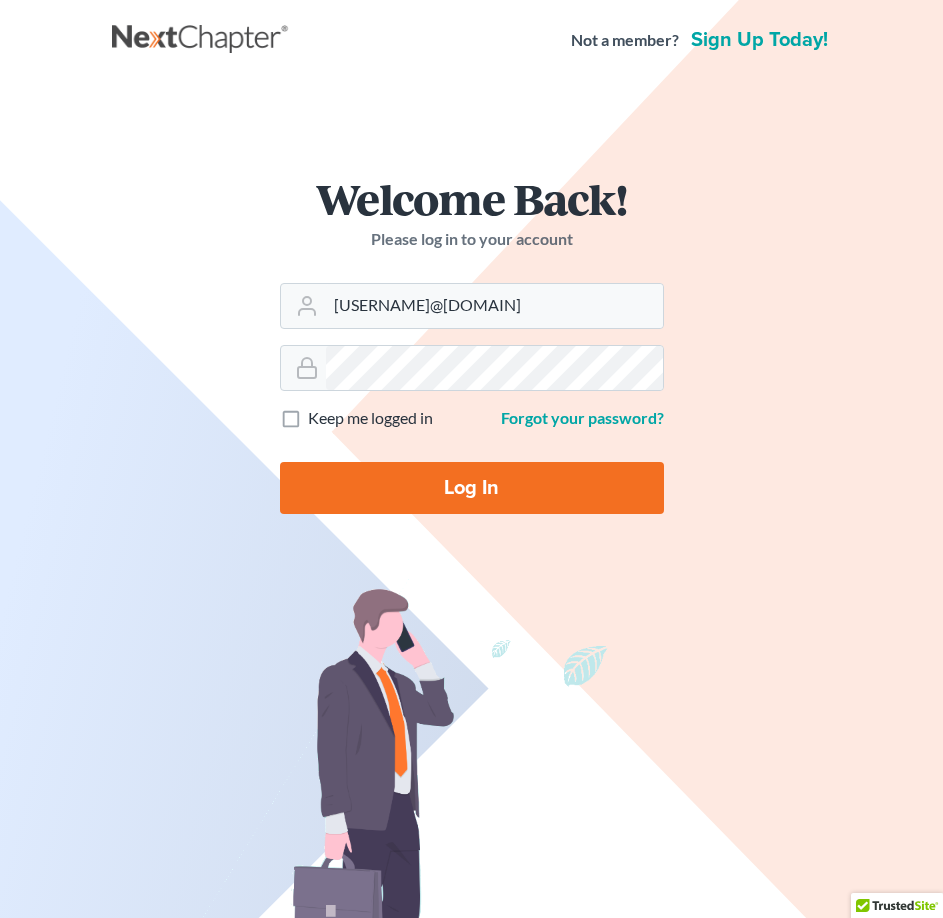 click on "Keep me logged in" at bounding box center [370, 418] 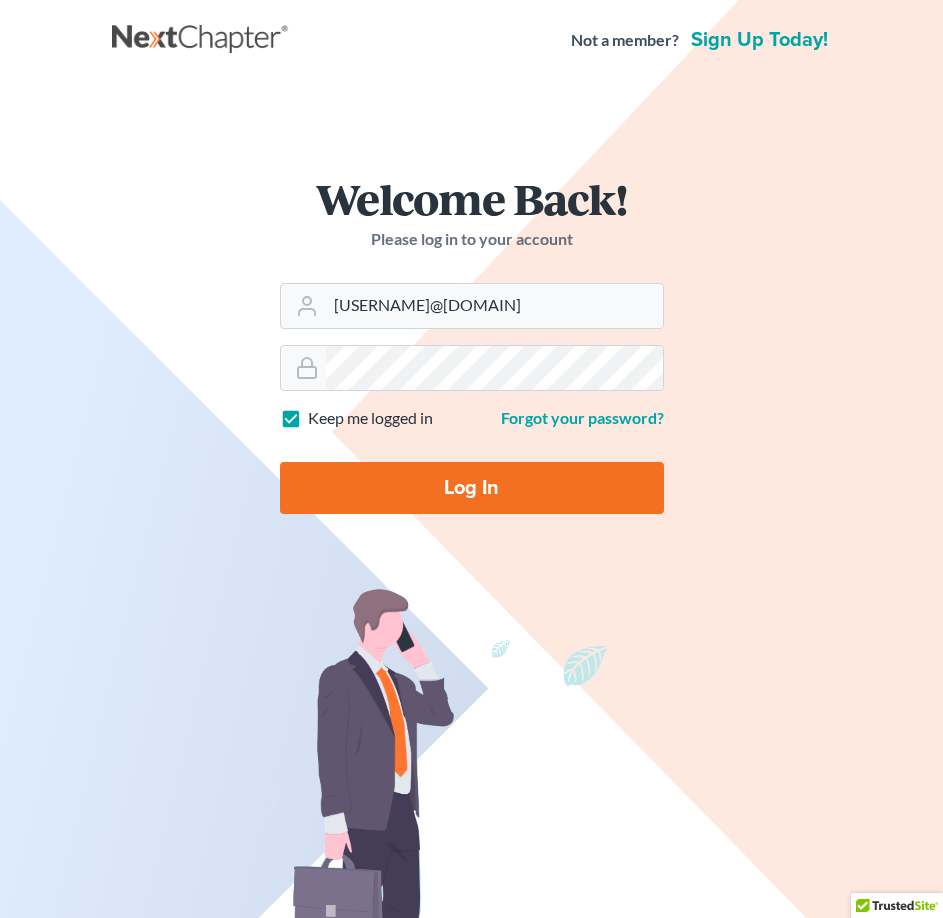click on "Keep me logged in" at bounding box center [370, 418] 